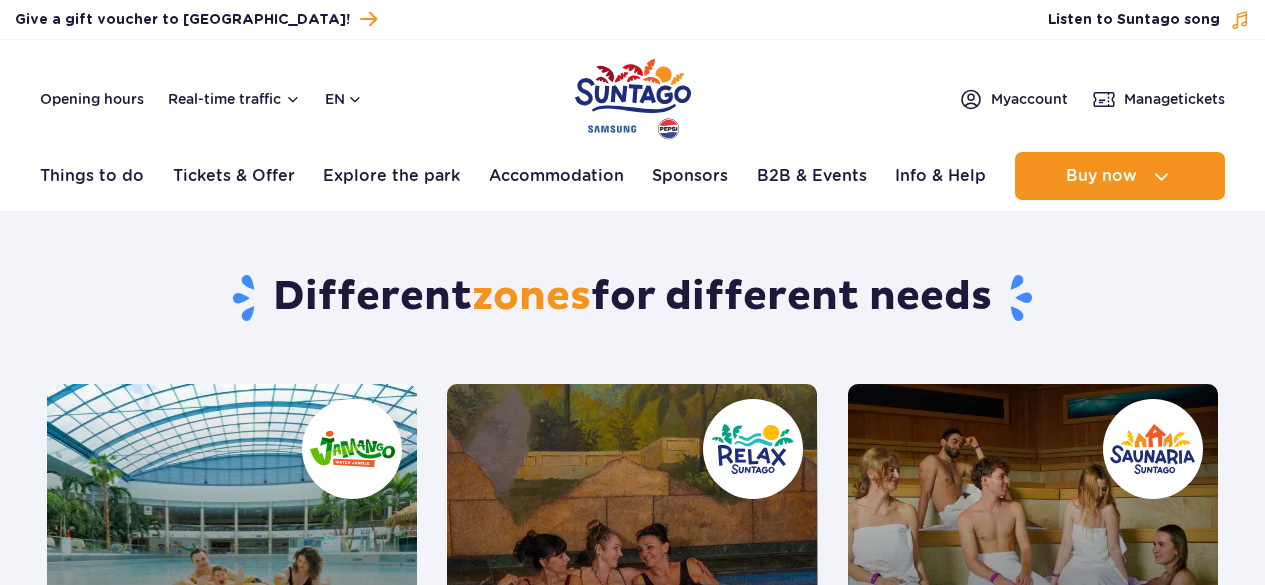 scroll, scrollTop: 0, scrollLeft: 0, axis: both 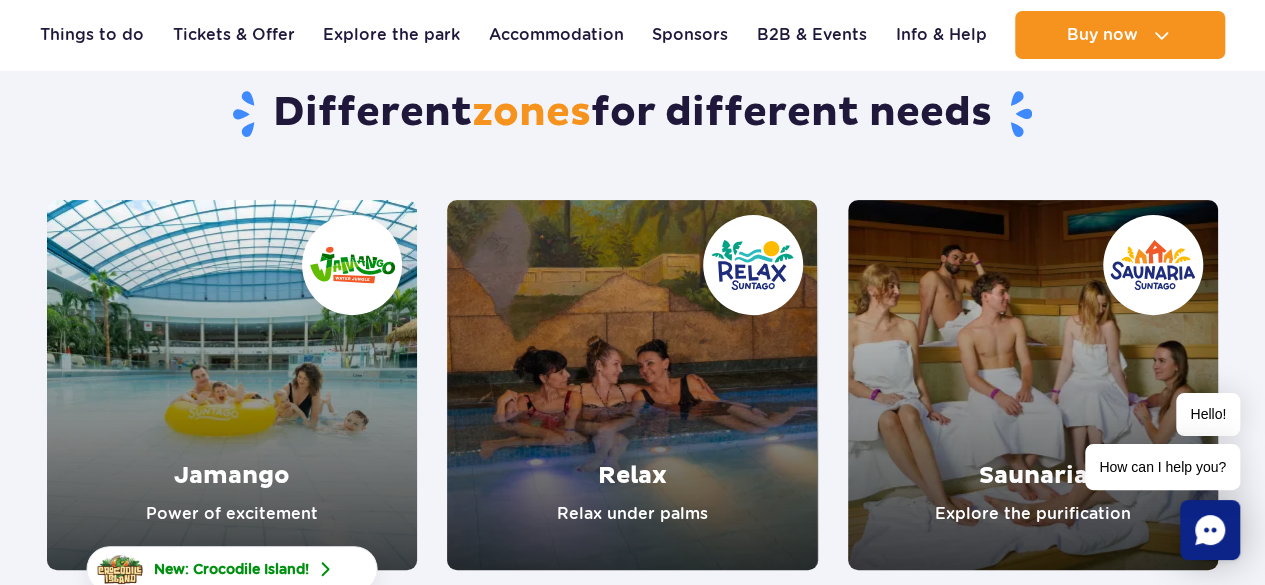 click at bounding box center [232, 385] 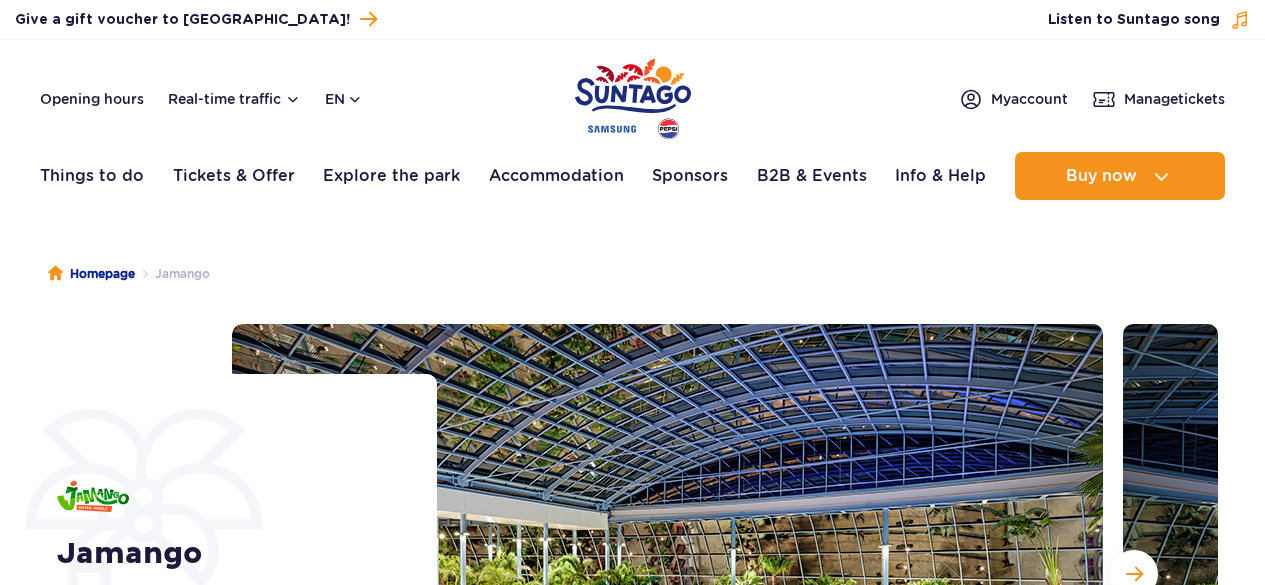 scroll, scrollTop: 0, scrollLeft: 0, axis: both 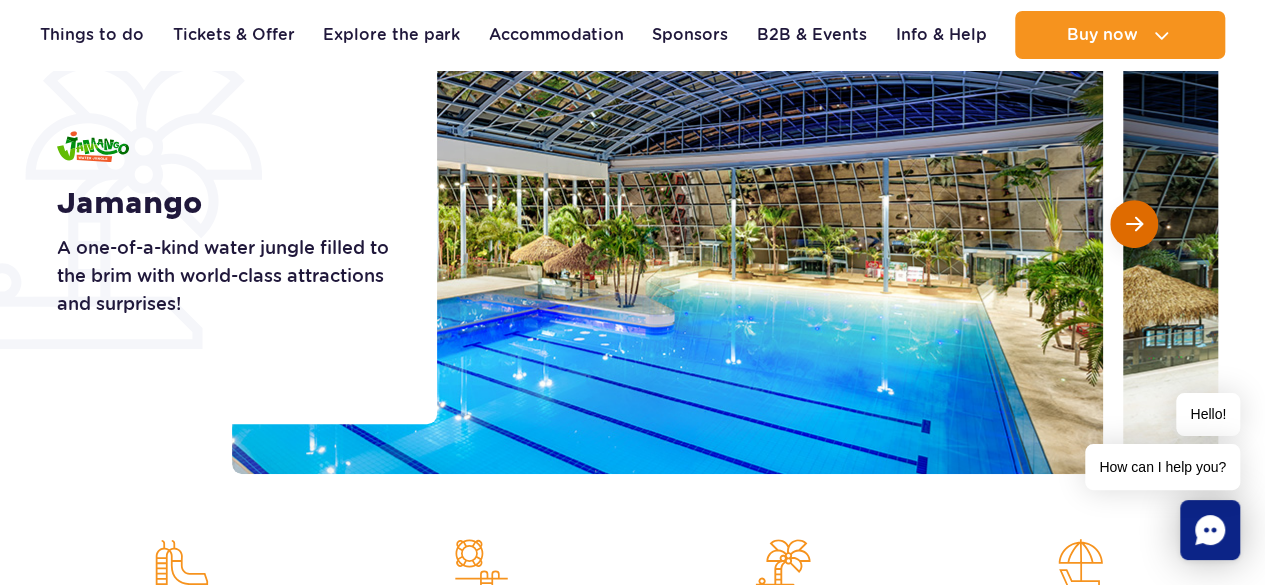 click at bounding box center [1134, 224] 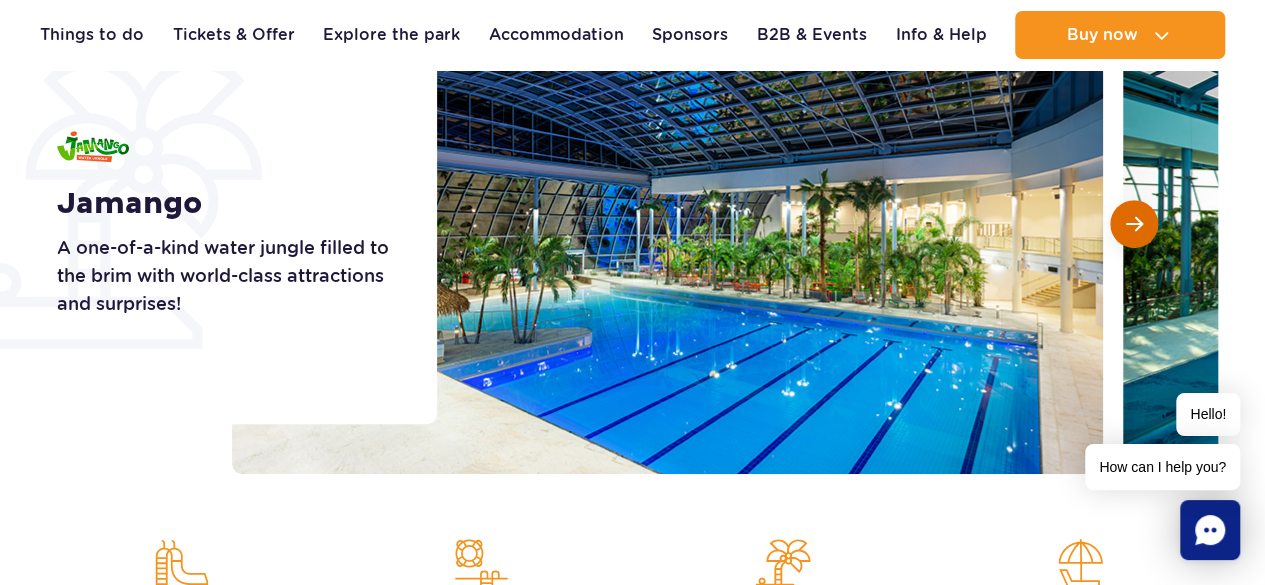click at bounding box center [1134, 224] 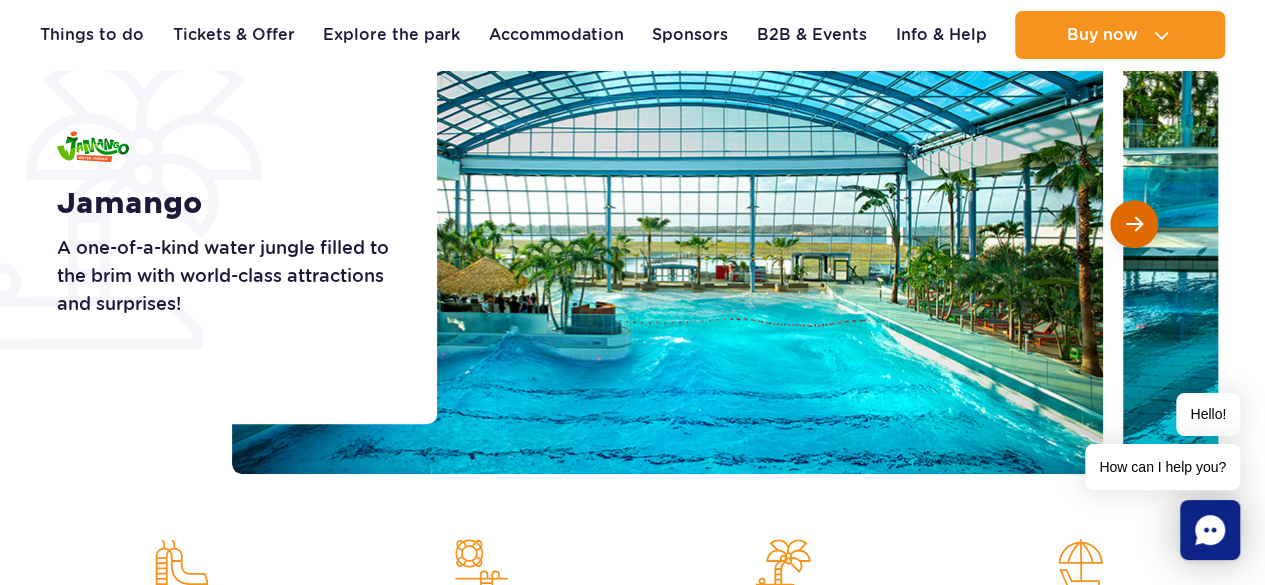 click at bounding box center (1134, 224) 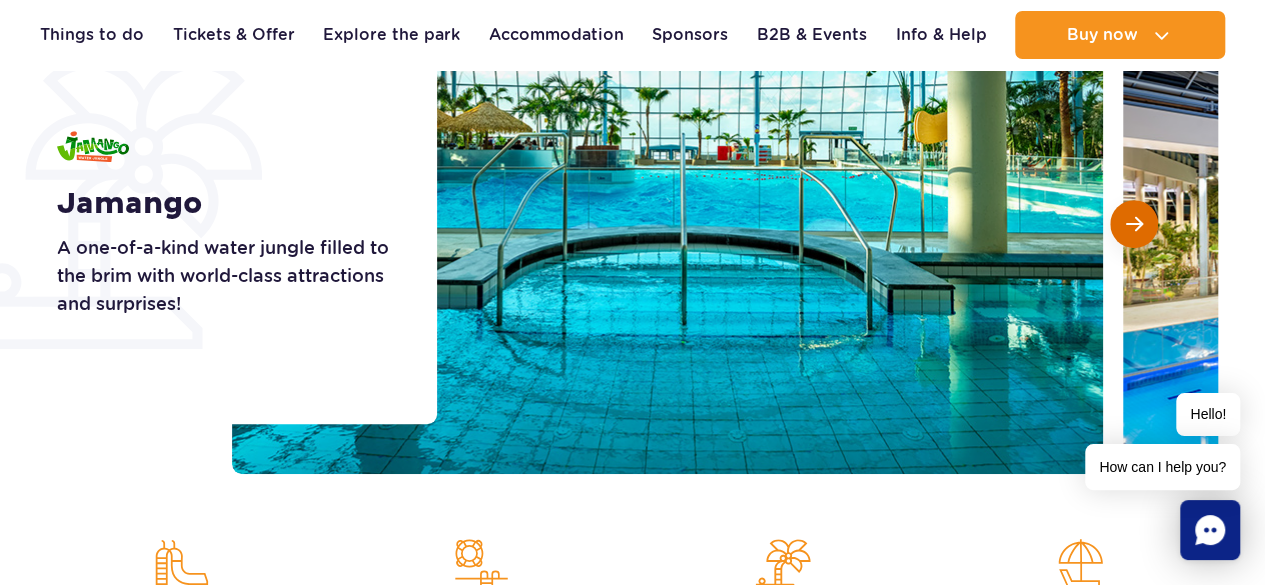 click at bounding box center [1134, 224] 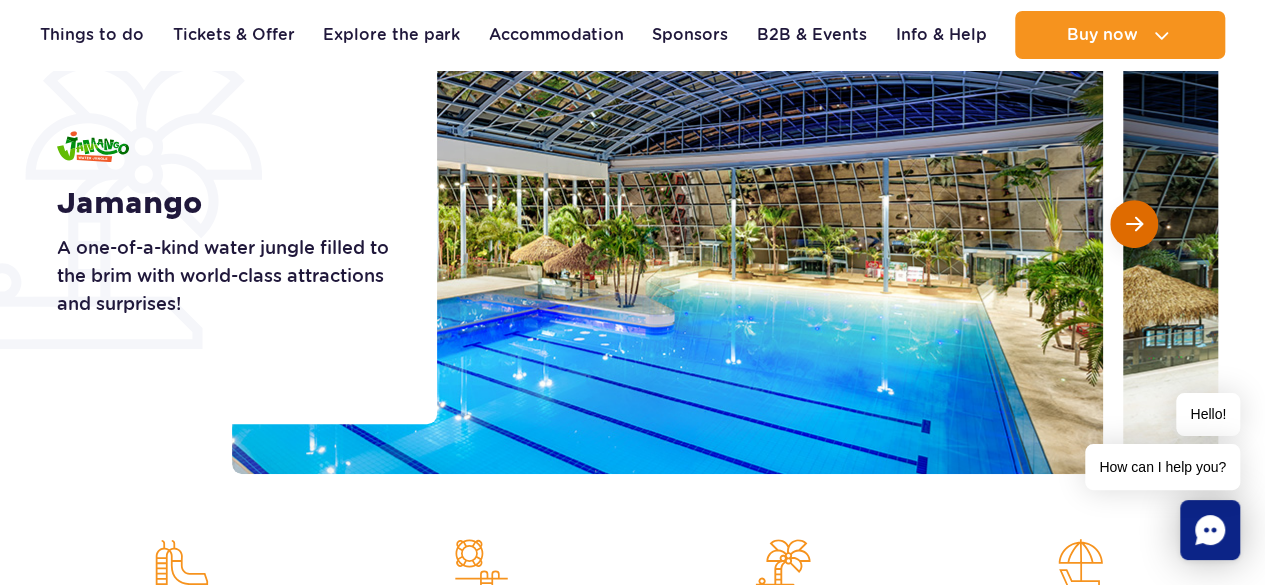 click at bounding box center (1134, 224) 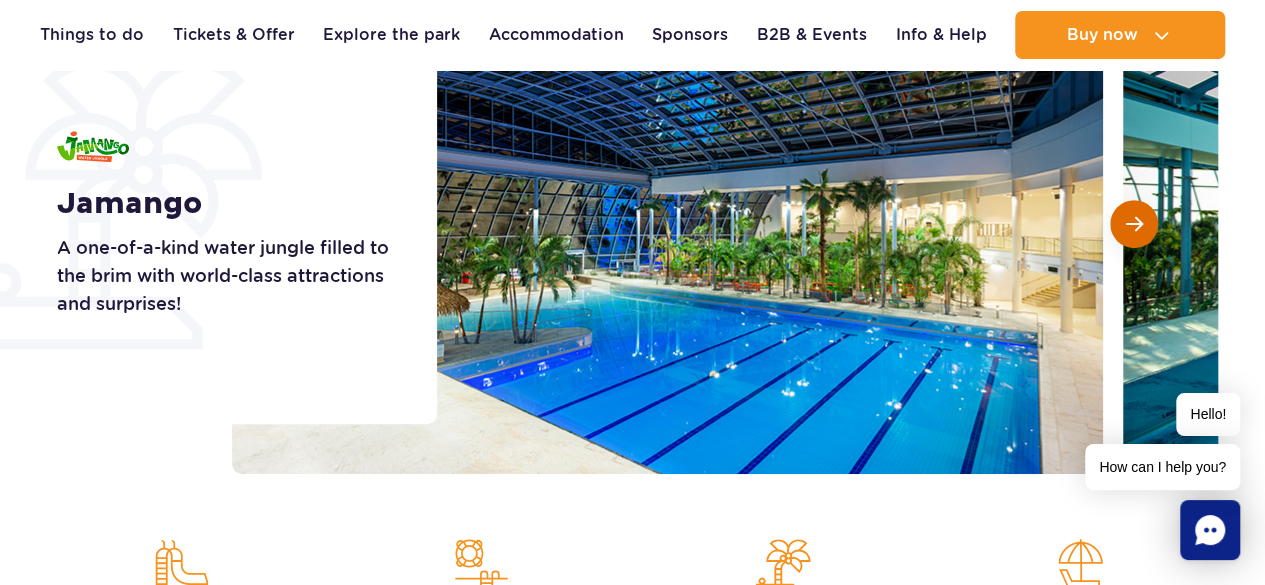 click at bounding box center (1134, 224) 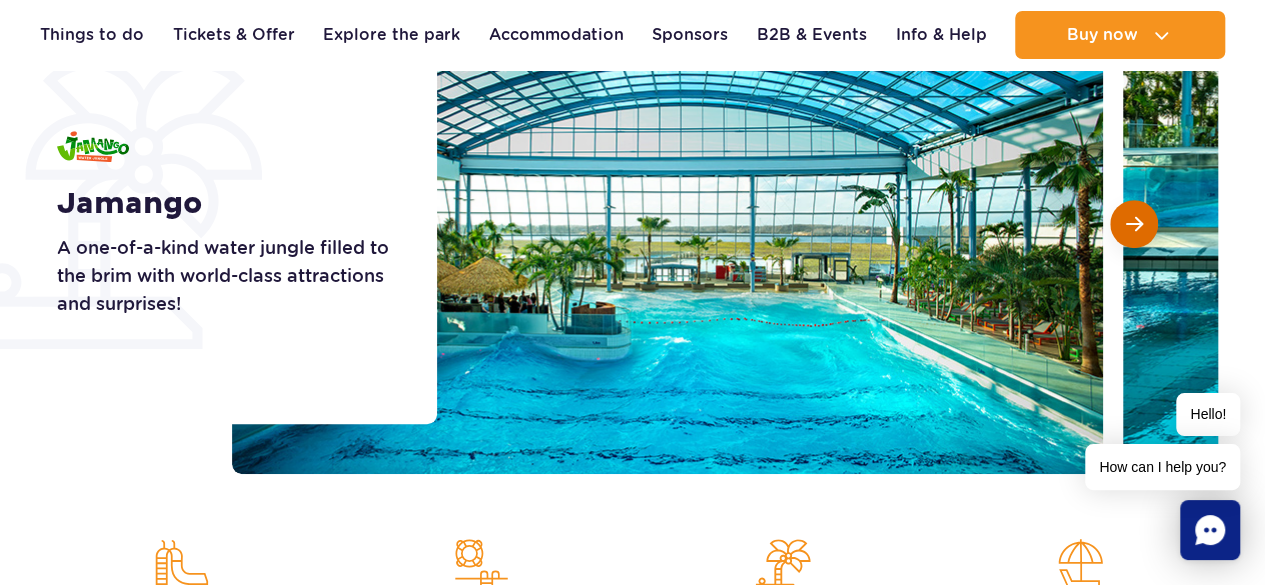click at bounding box center [1134, 224] 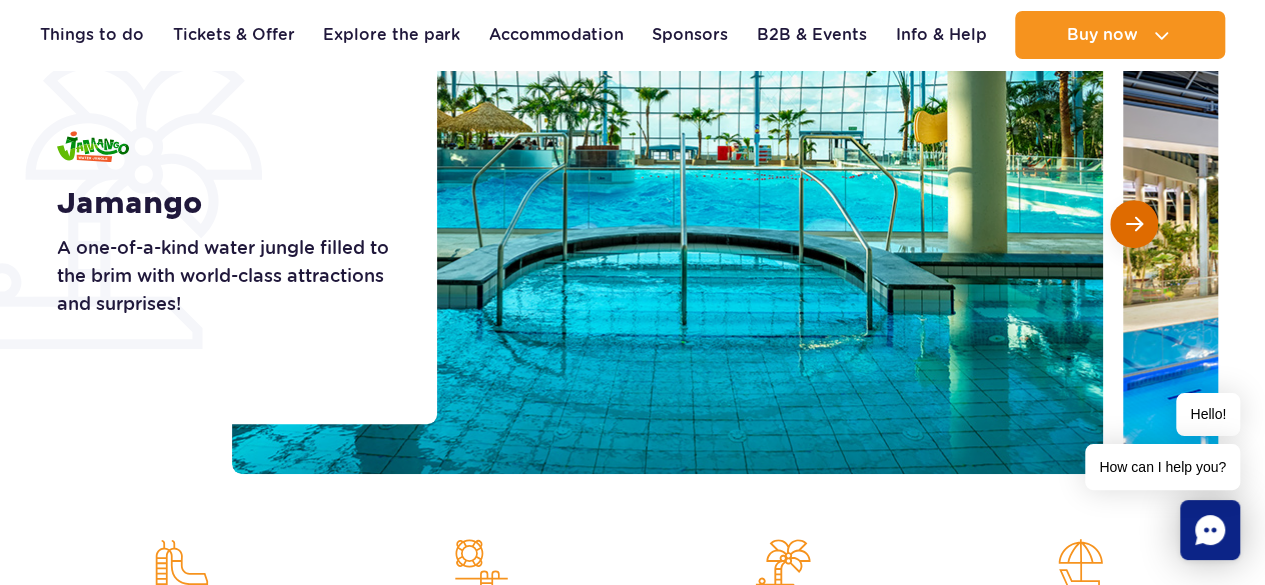 click at bounding box center [1134, 224] 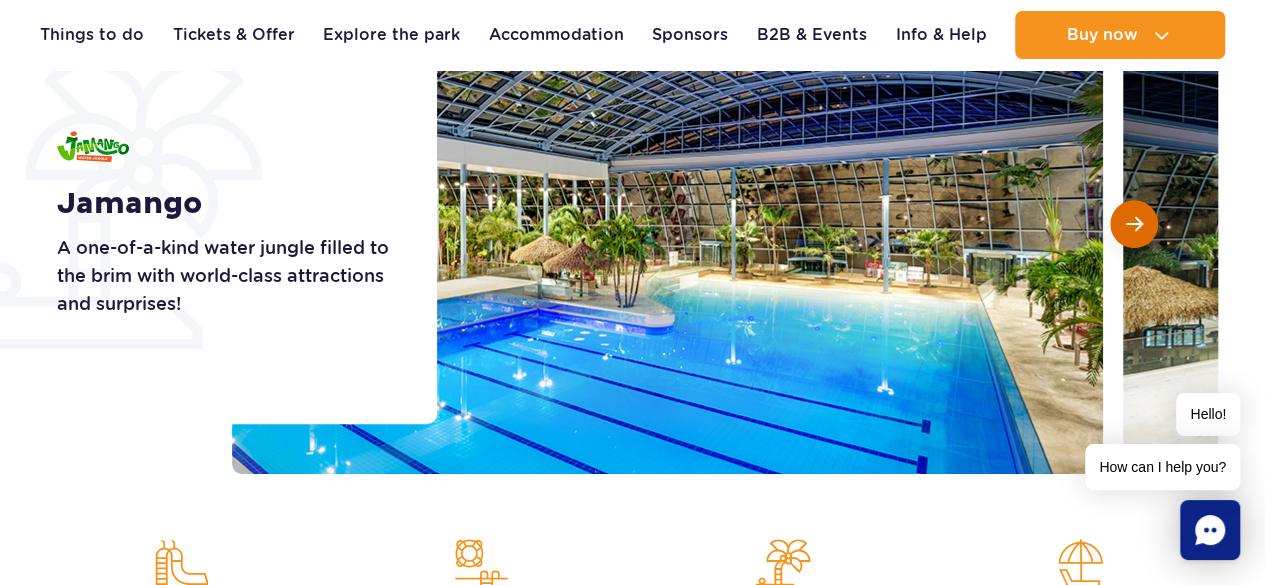 click at bounding box center [1134, 224] 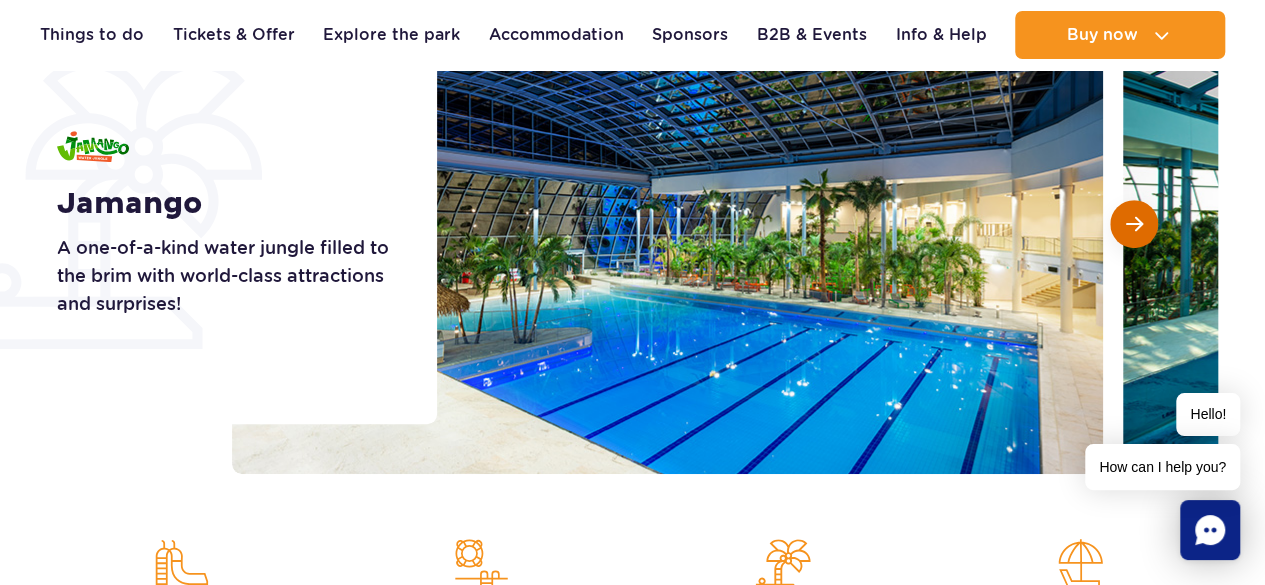 click at bounding box center (1134, 224) 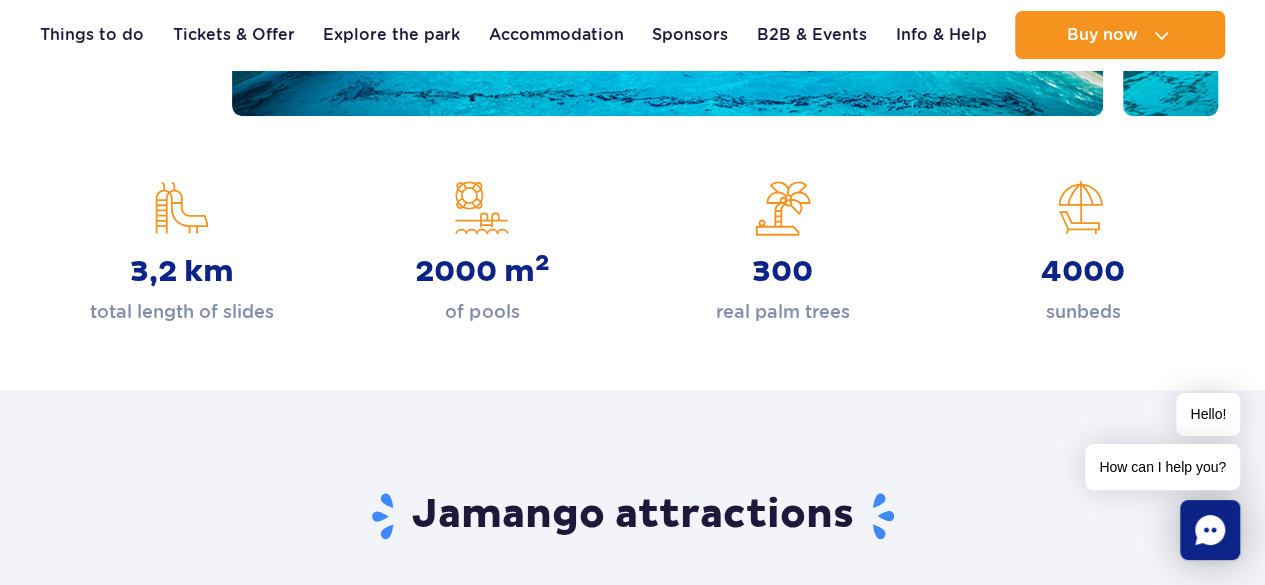 scroll, scrollTop: 716, scrollLeft: 0, axis: vertical 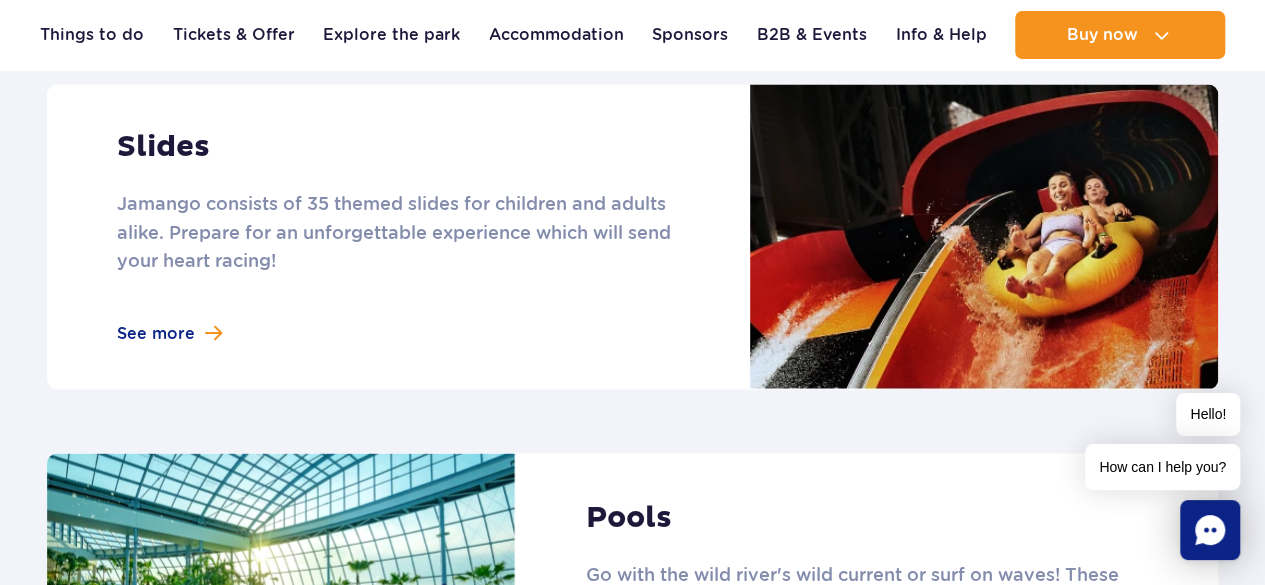 click at bounding box center [632, 236] 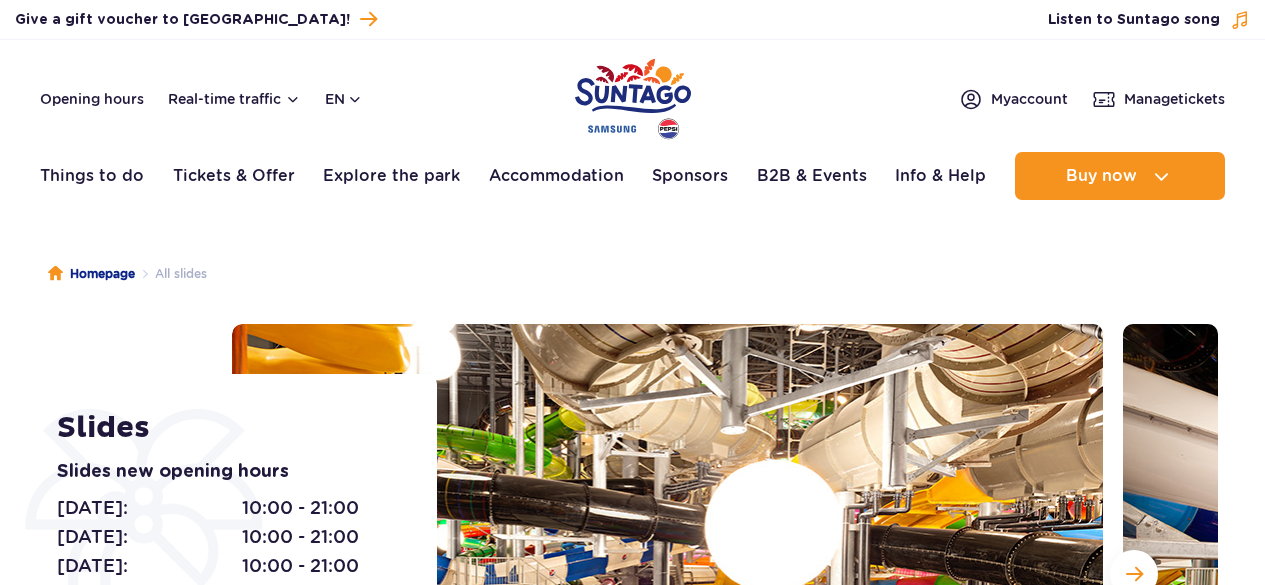 scroll, scrollTop: 0, scrollLeft: 0, axis: both 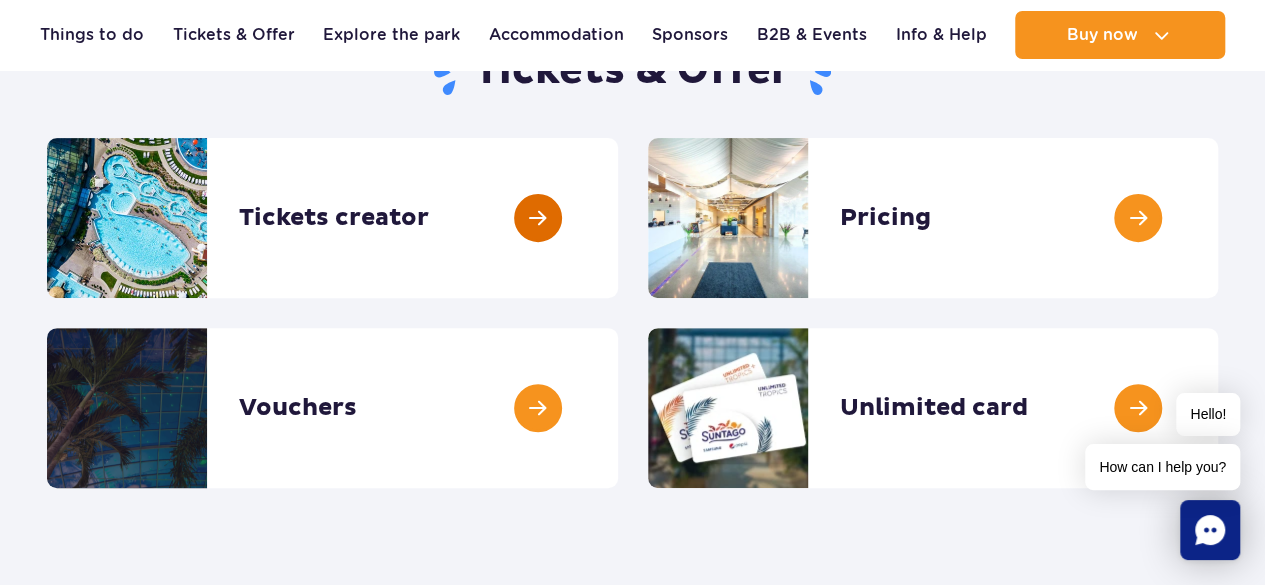 click at bounding box center [618, 218] 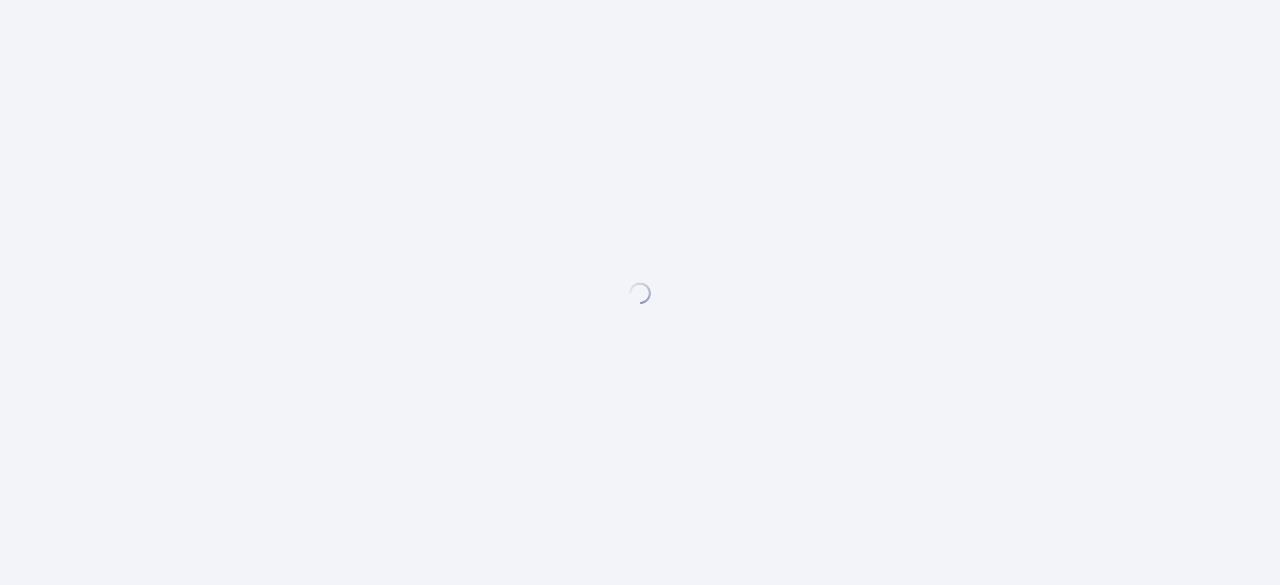 scroll, scrollTop: 0, scrollLeft: 0, axis: both 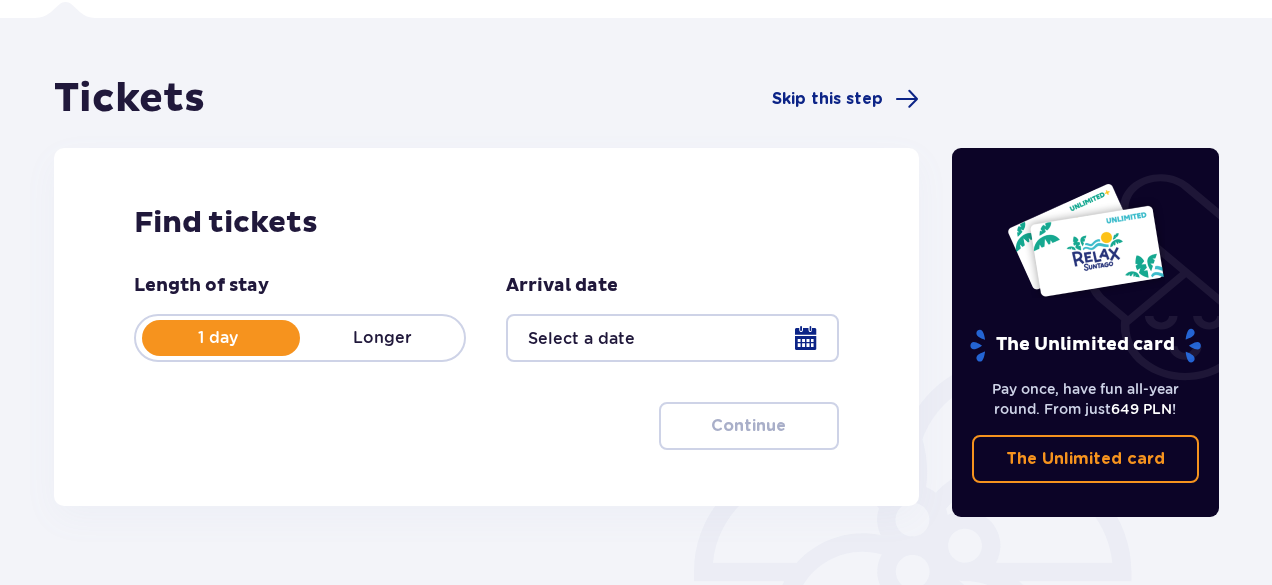 click at bounding box center (672, 338) 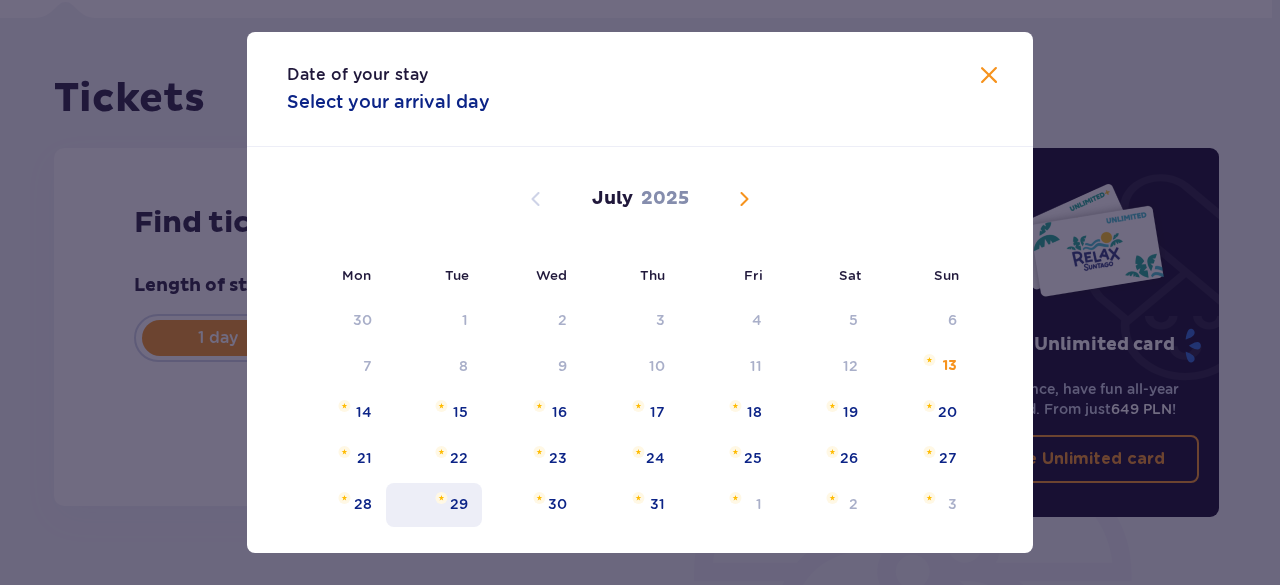 click on "29" at bounding box center [434, 505] 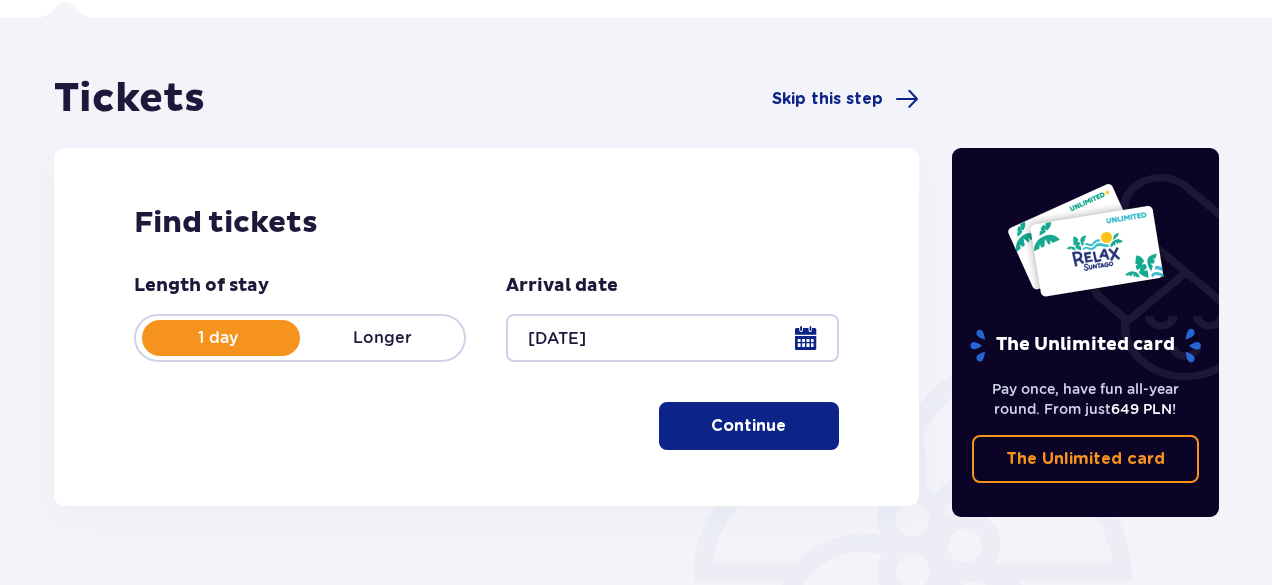 click on "Continue" at bounding box center (748, 426) 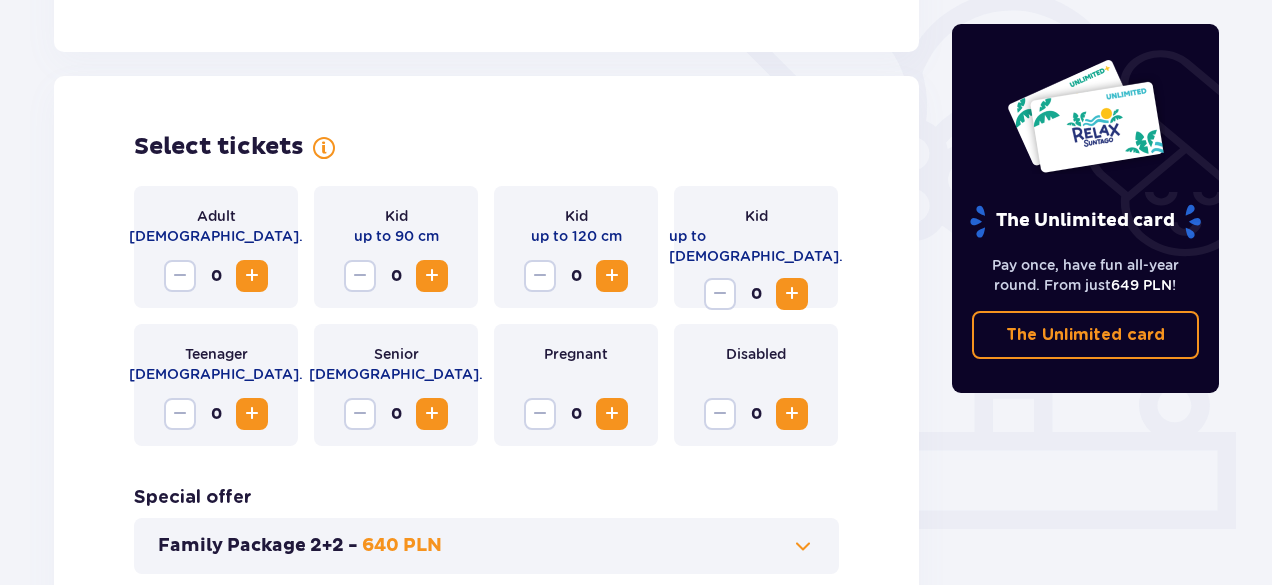 scroll, scrollTop: 556, scrollLeft: 0, axis: vertical 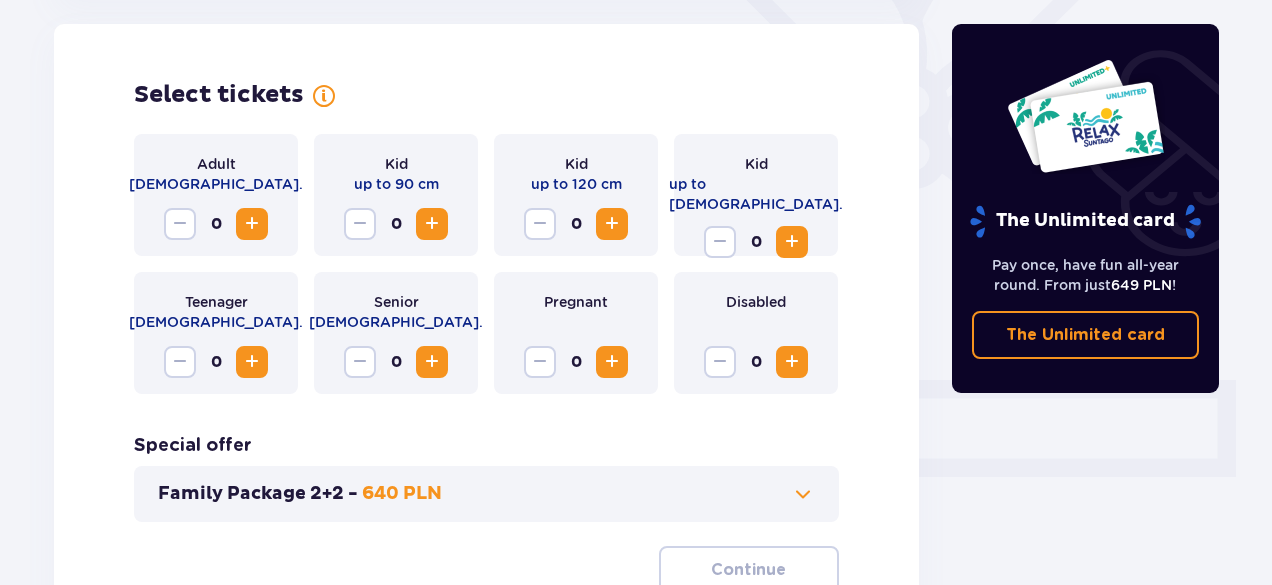 click at bounding box center (252, 224) 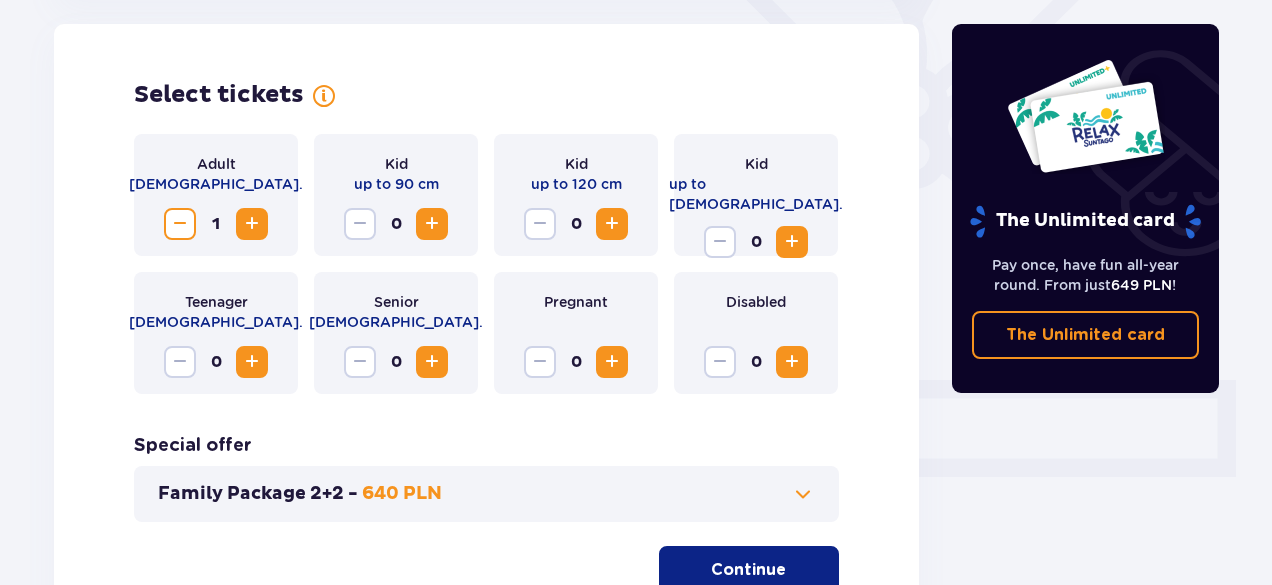 click at bounding box center (792, 242) 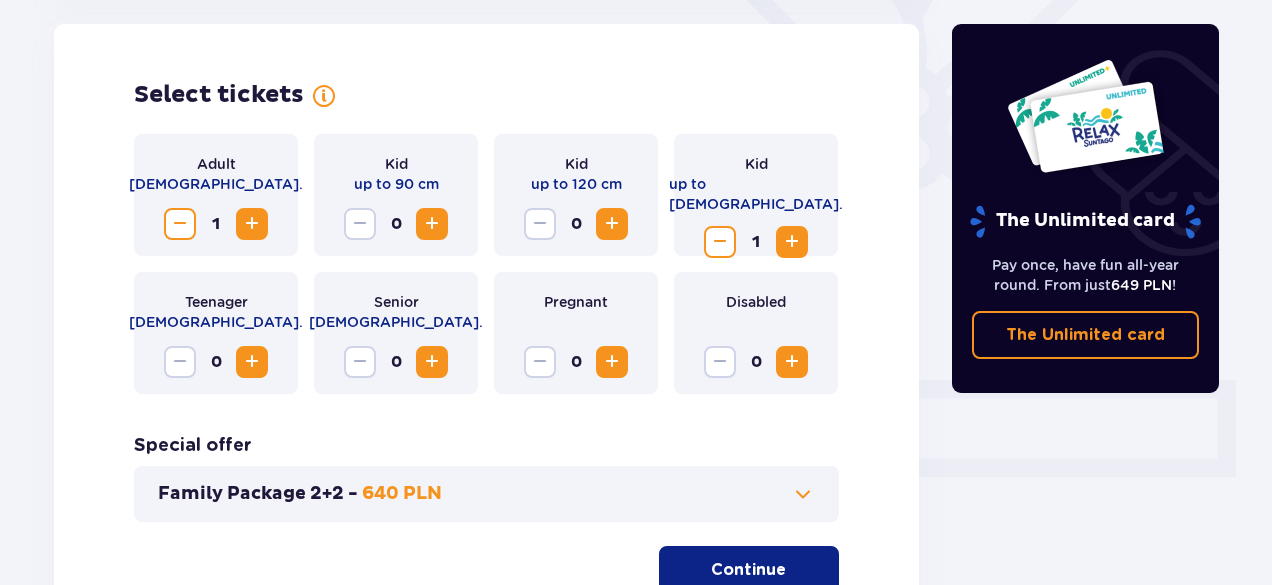 click on "Continue" at bounding box center [748, 570] 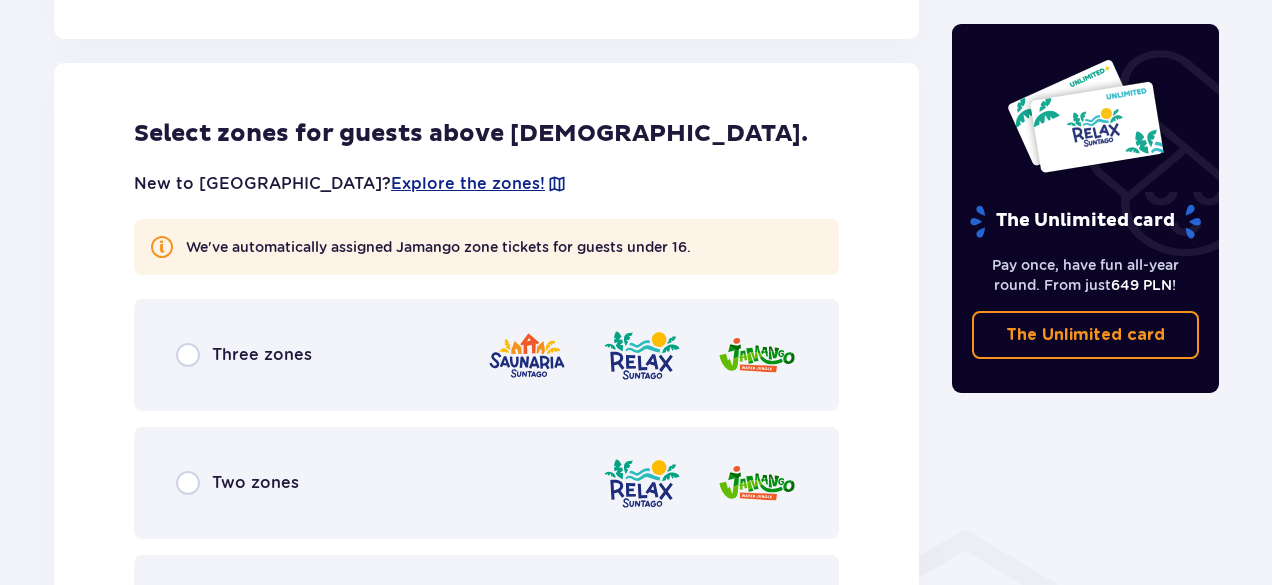 scroll, scrollTop: 1110, scrollLeft: 0, axis: vertical 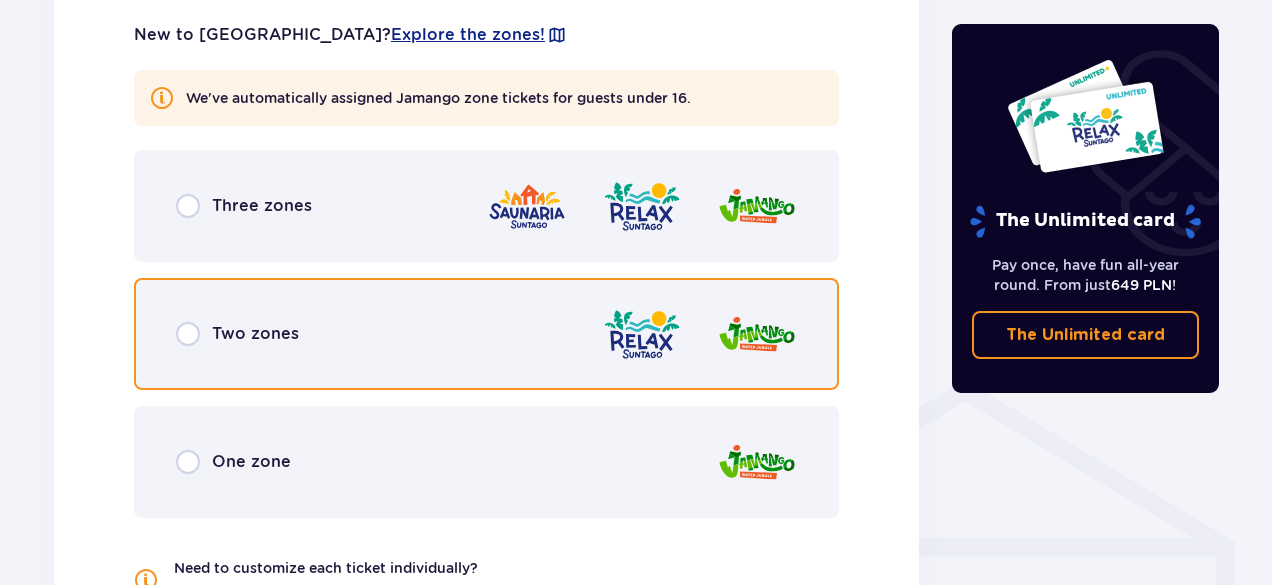 click at bounding box center [188, 334] 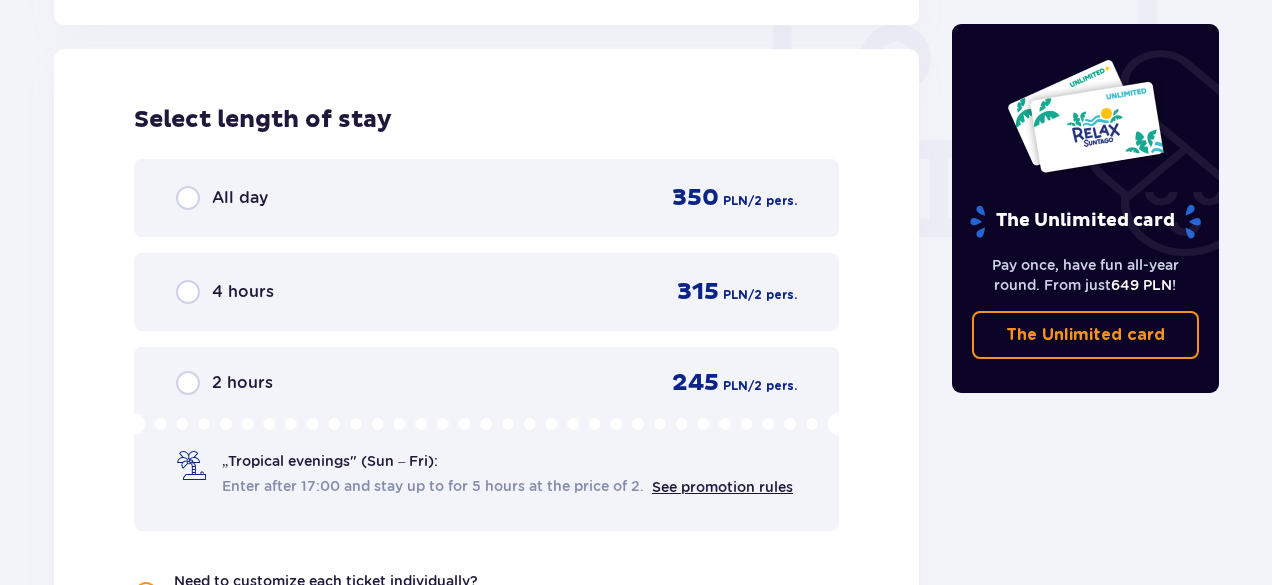 scroll, scrollTop: 1878, scrollLeft: 0, axis: vertical 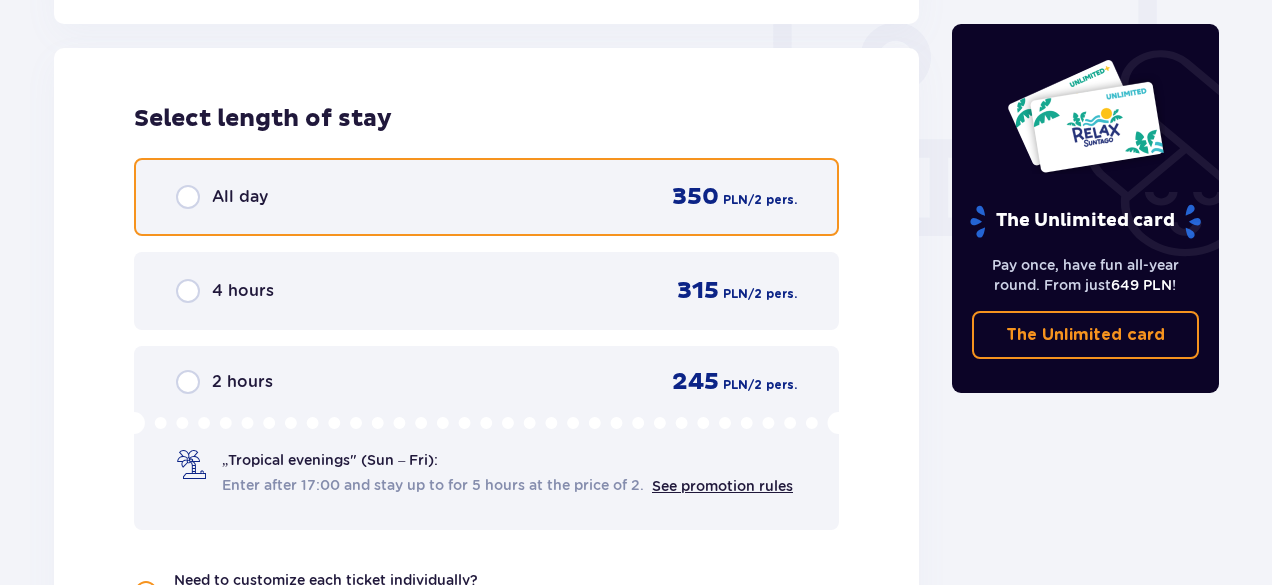 click at bounding box center [188, 197] 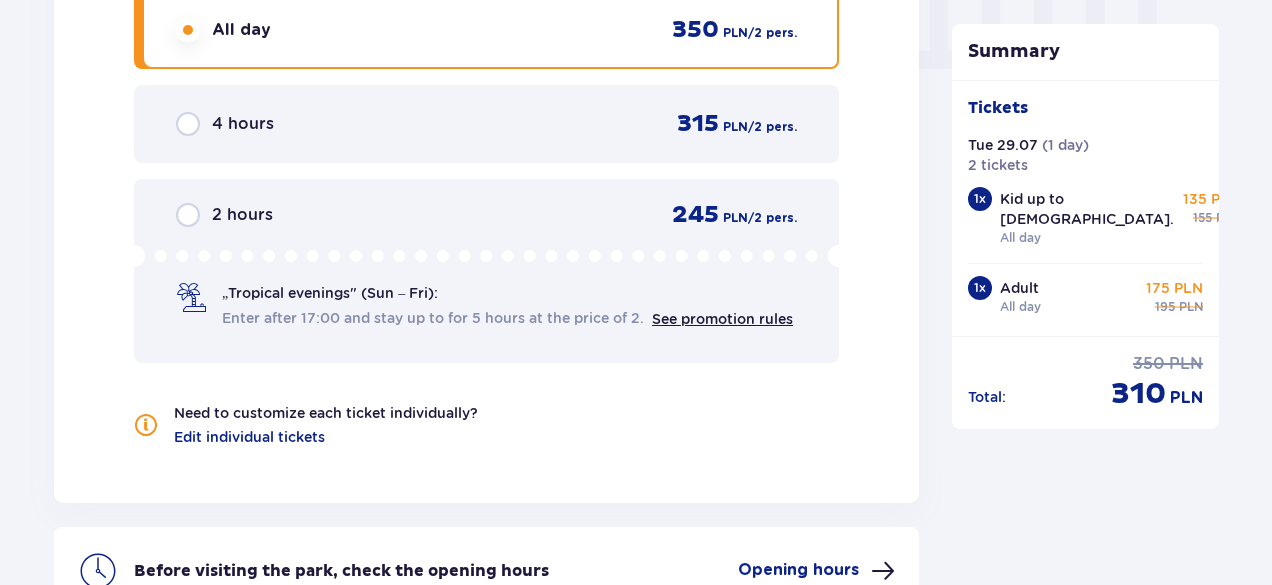 scroll, scrollTop: 2250, scrollLeft: 0, axis: vertical 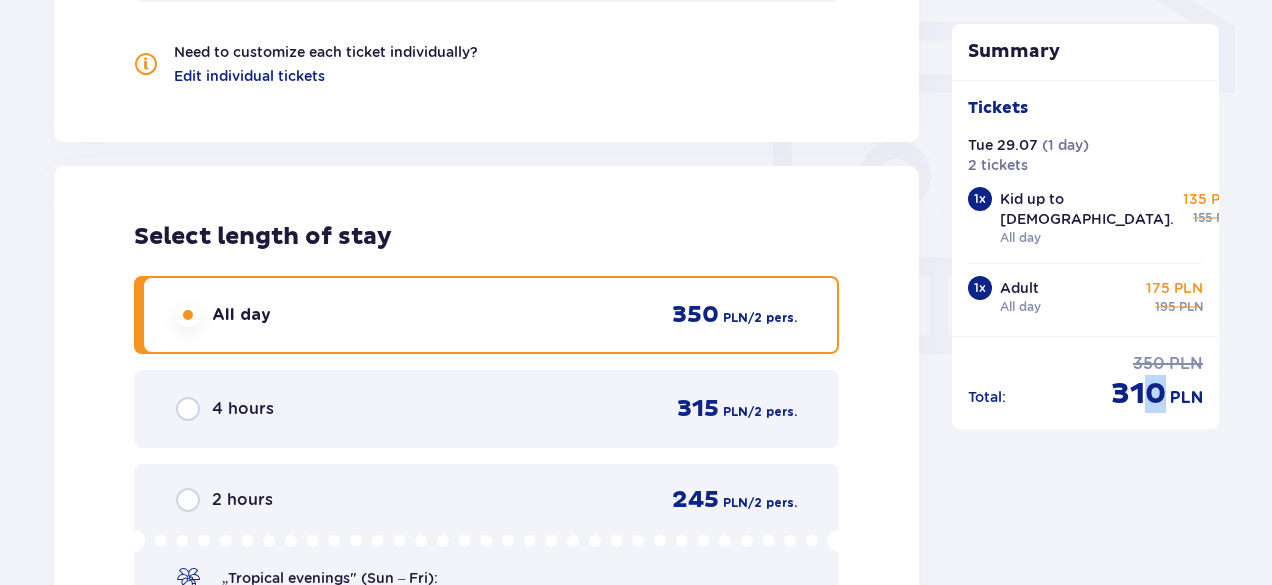 drag, startPoint x: 1279, startPoint y: 46, endPoint x: 1279, endPoint y: 10, distance: 36 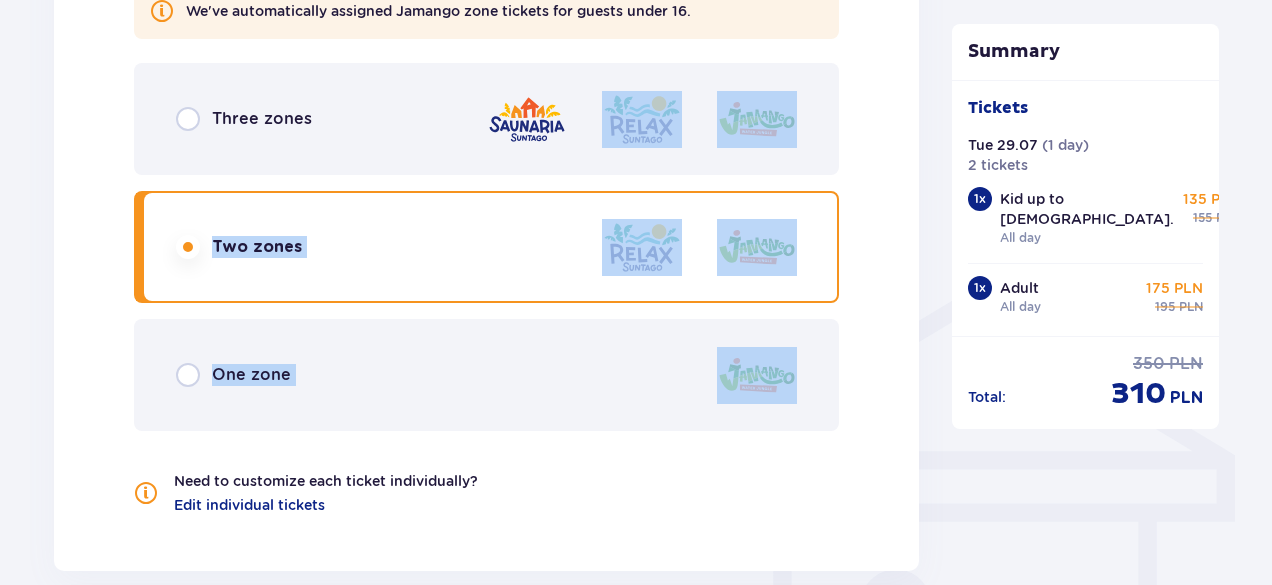 drag, startPoint x: 733, startPoint y: 131, endPoint x: 726, endPoint y: 160, distance: 29.832869 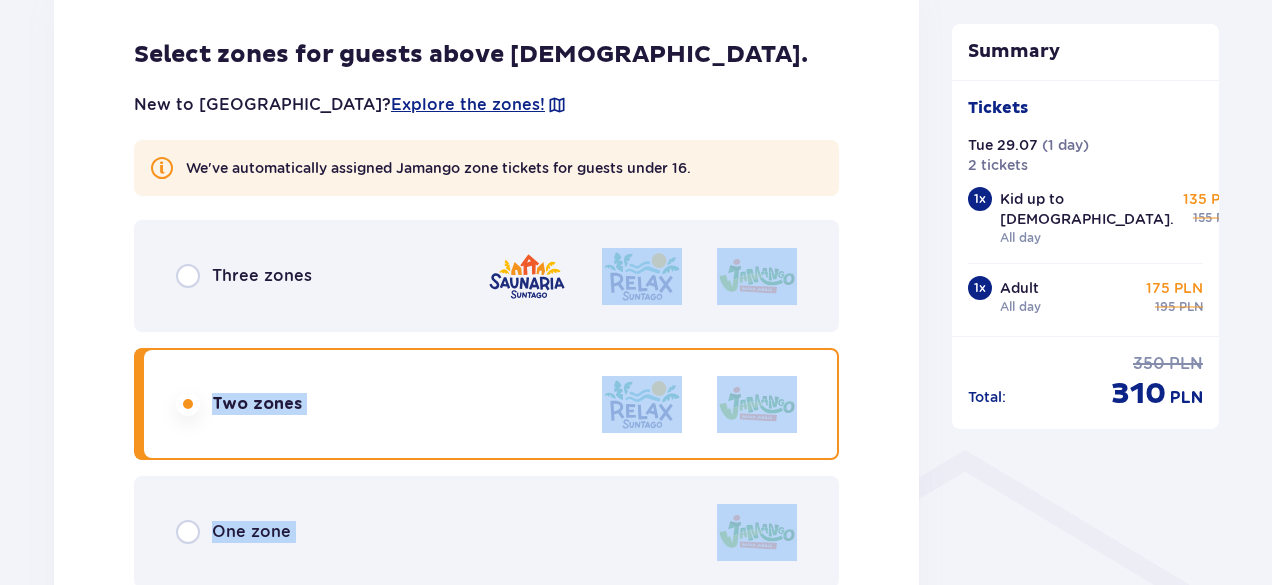 scroll, scrollTop: 1118, scrollLeft: 0, axis: vertical 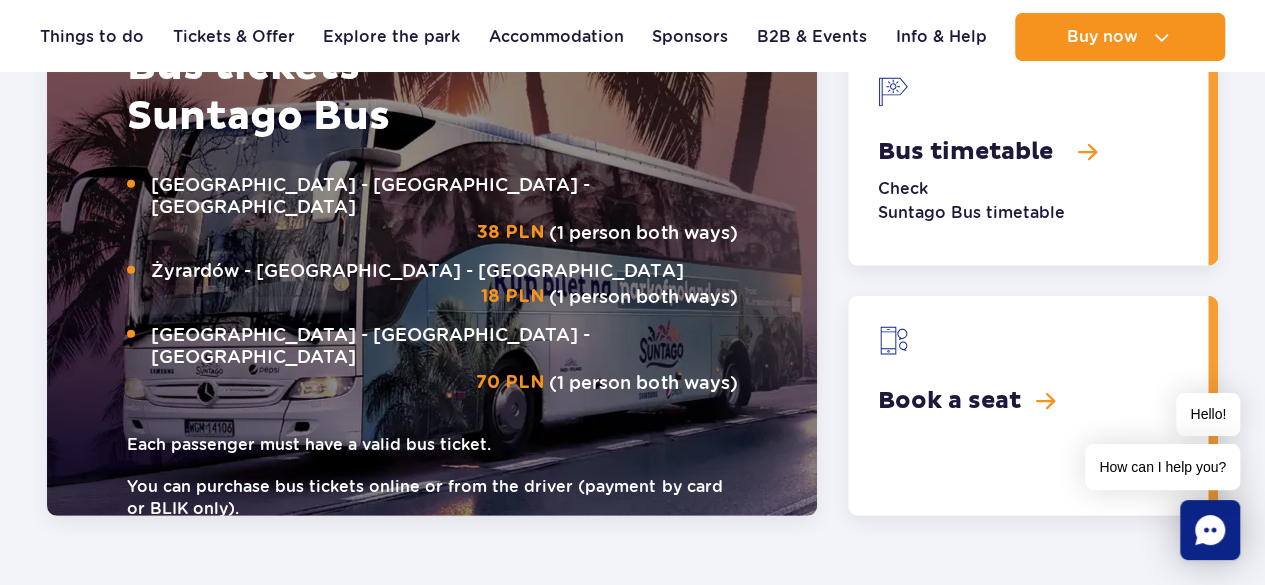 click at bounding box center [1028, 156] 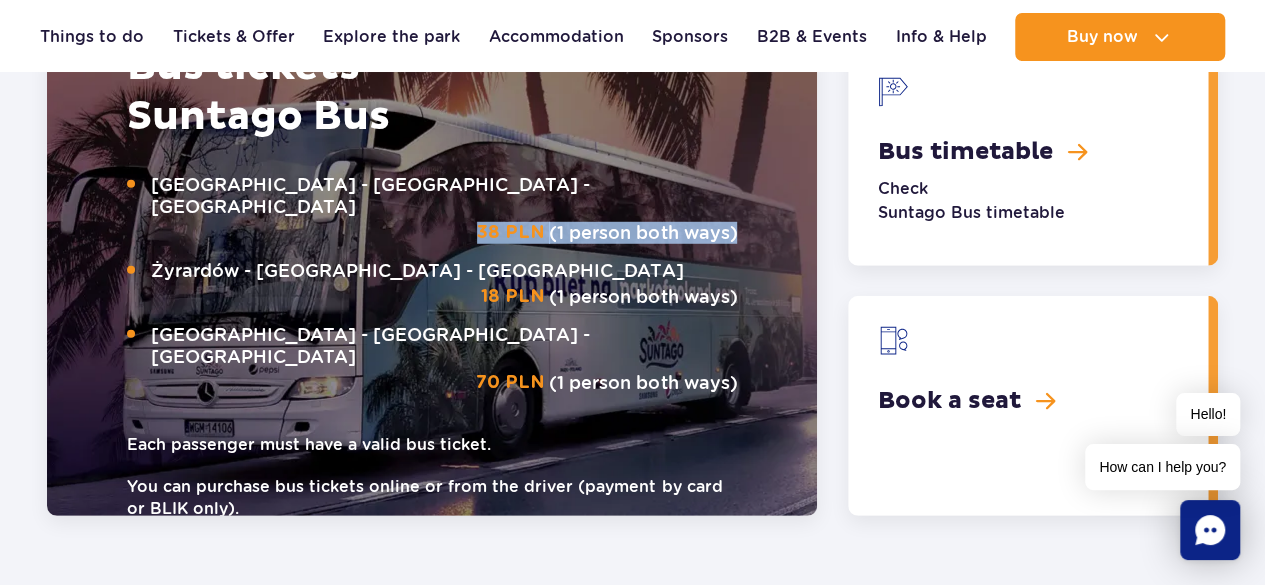 drag, startPoint x: 477, startPoint y: 241, endPoint x: 724, endPoint y: 240, distance: 247.00203 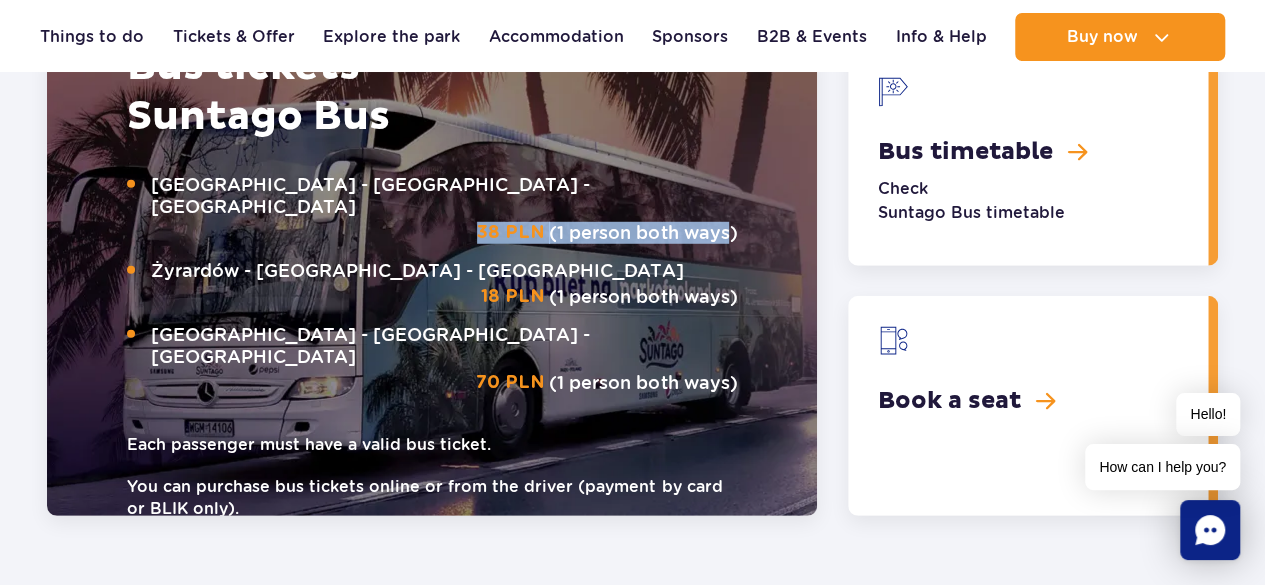 click at bounding box center (432, 281) 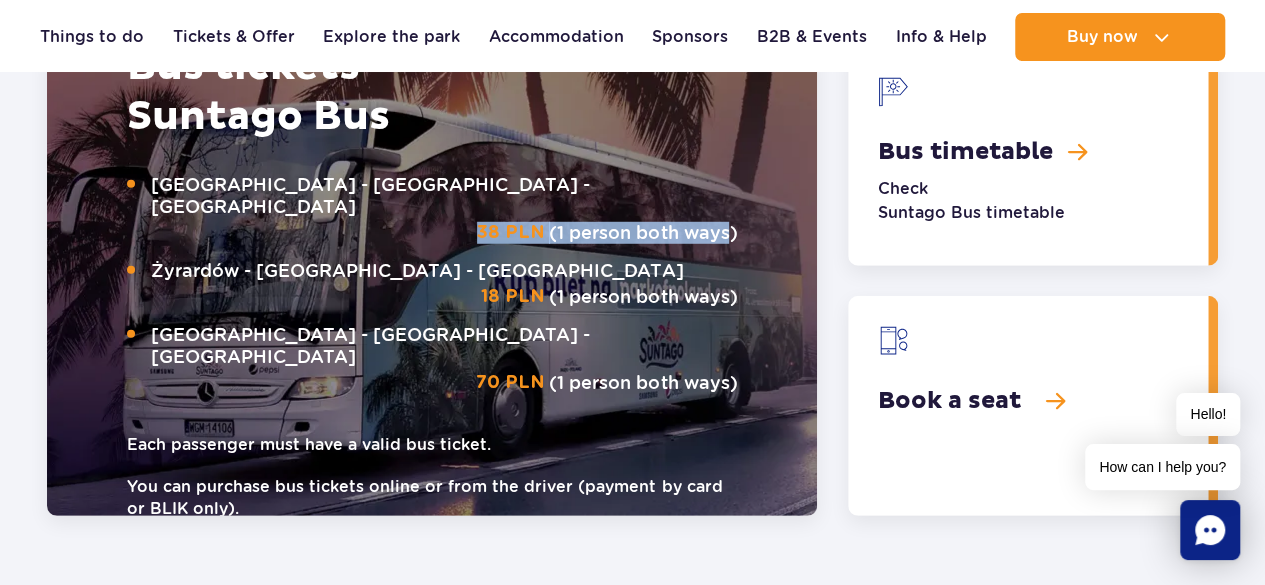 click at bounding box center (1028, 406) 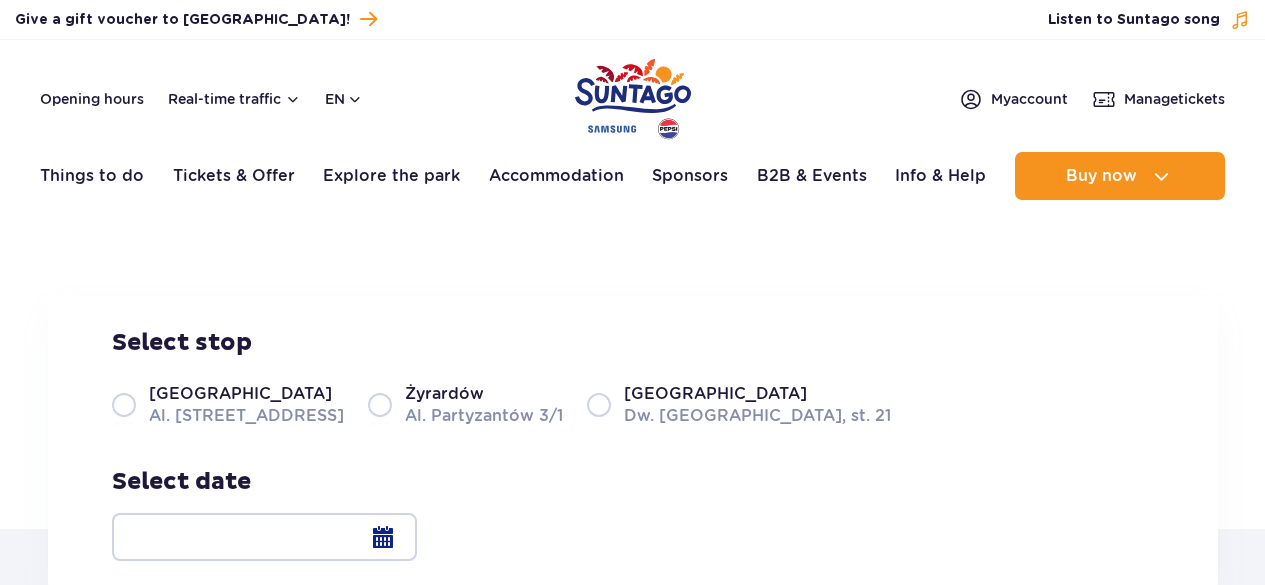 scroll, scrollTop: 0, scrollLeft: 0, axis: both 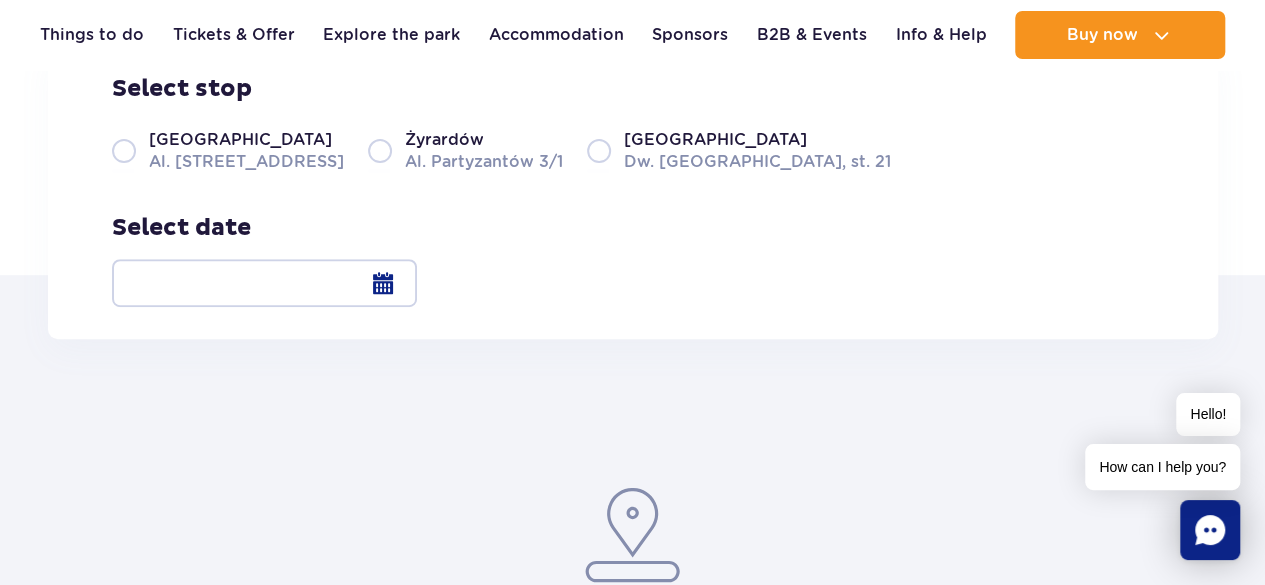 click on "Warsaw Al. [STREET_ADDRESS]" at bounding box center [228, 150] 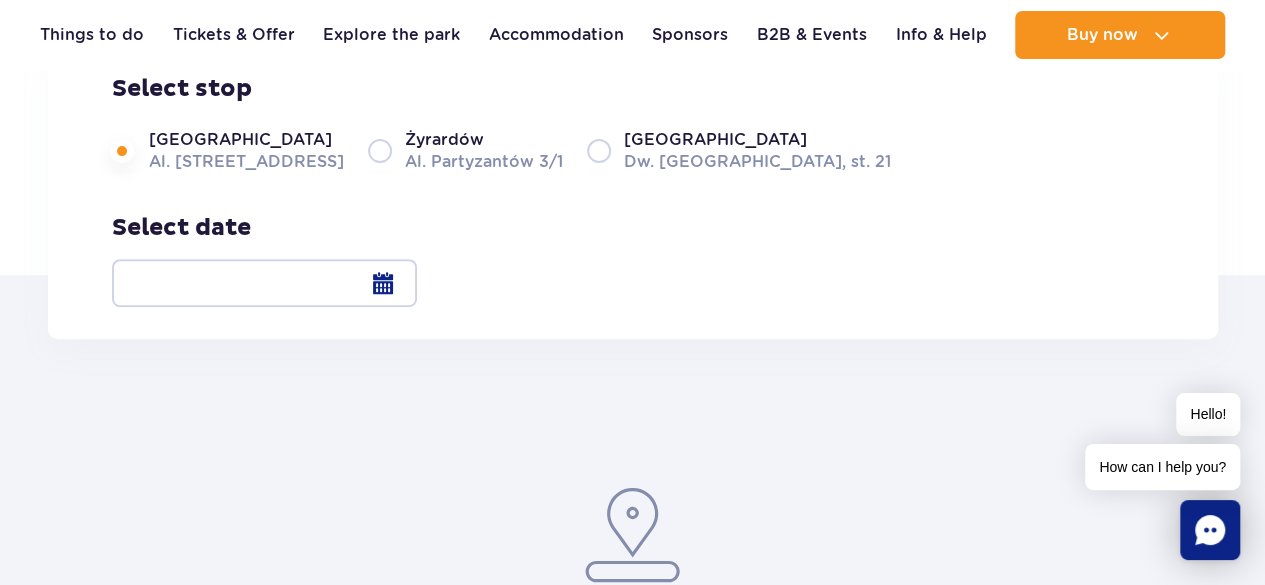 click at bounding box center [264, 283] 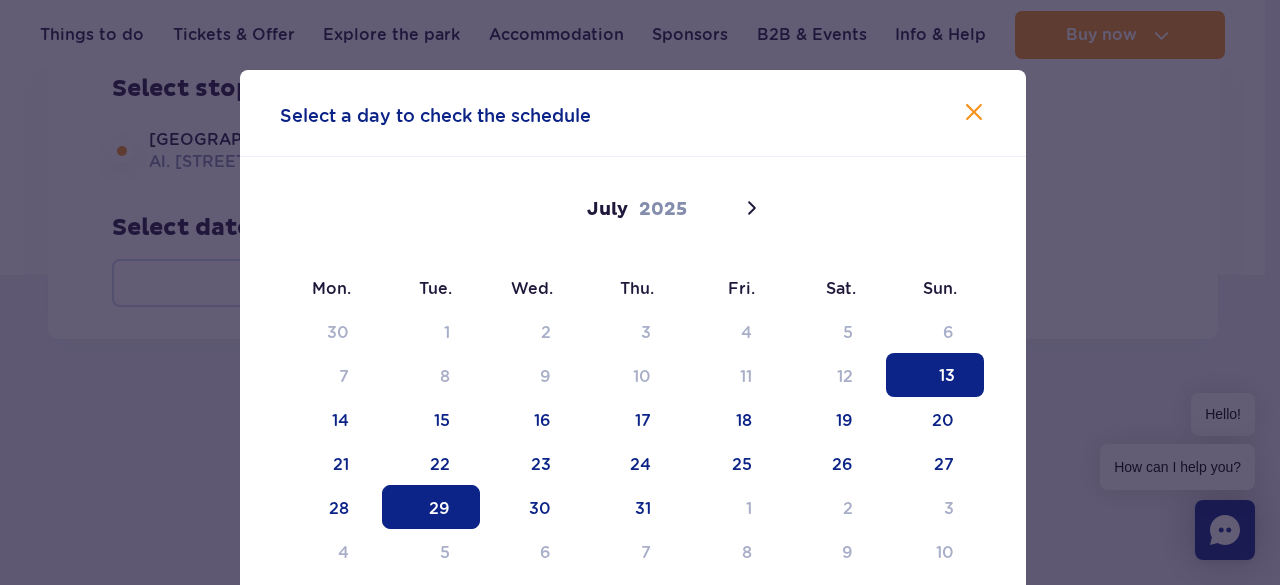 click on "29" at bounding box center [431, 507] 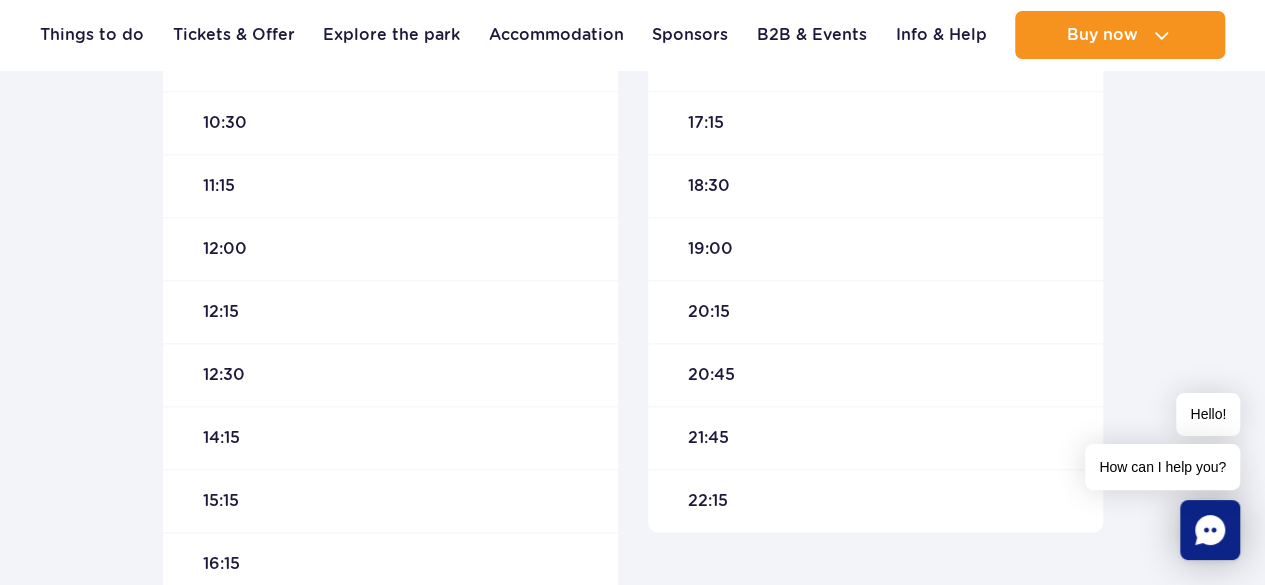 scroll, scrollTop: 956, scrollLeft: 0, axis: vertical 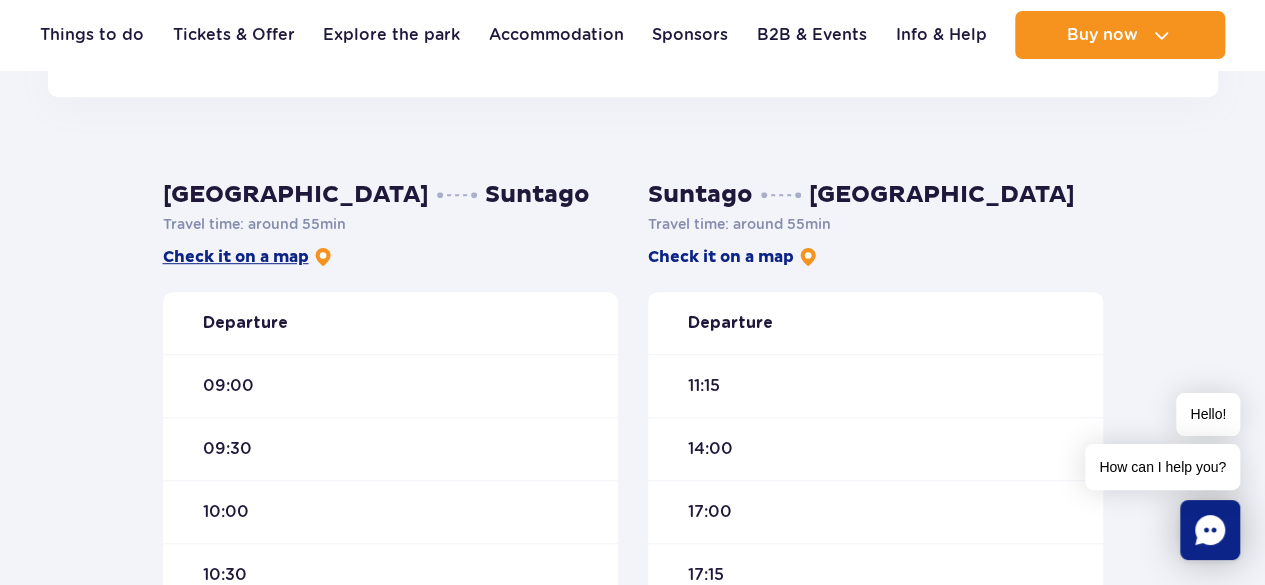 click on "Check it on a map" at bounding box center [248, 257] 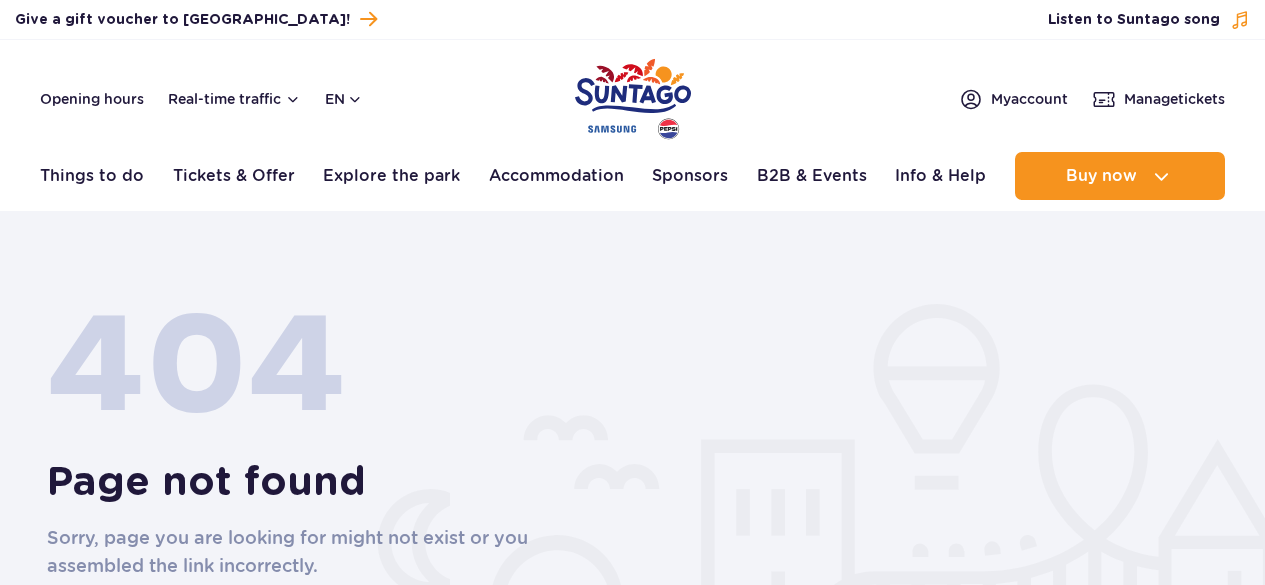 scroll, scrollTop: 0, scrollLeft: 0, axis: both 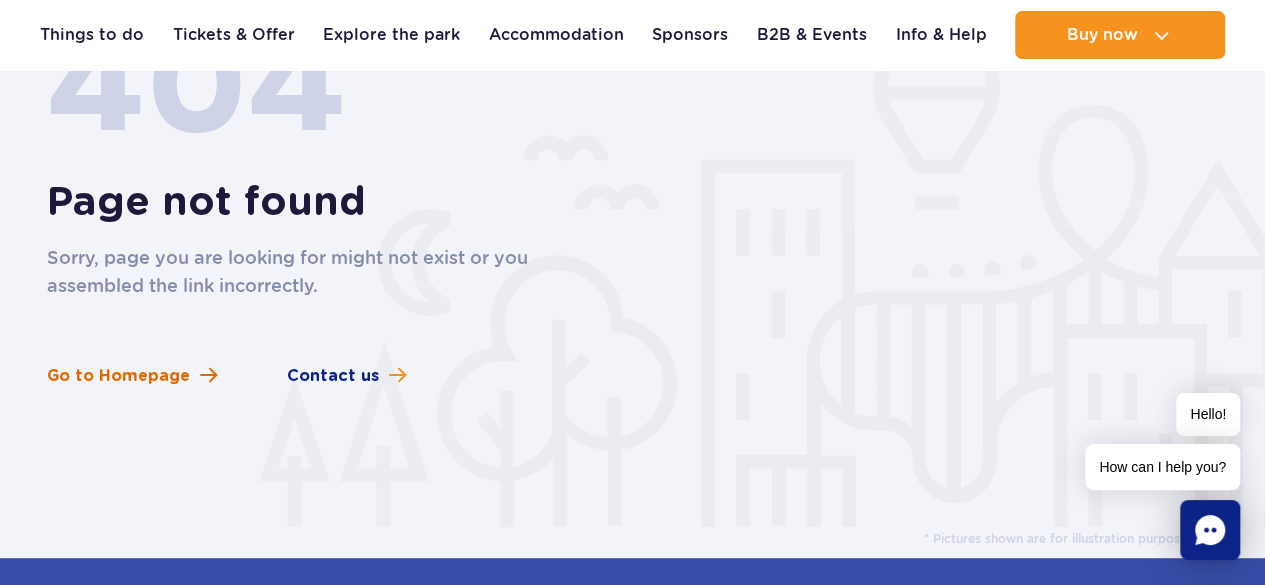 click on "Go to Homepage" at bounding box center (118, 376) 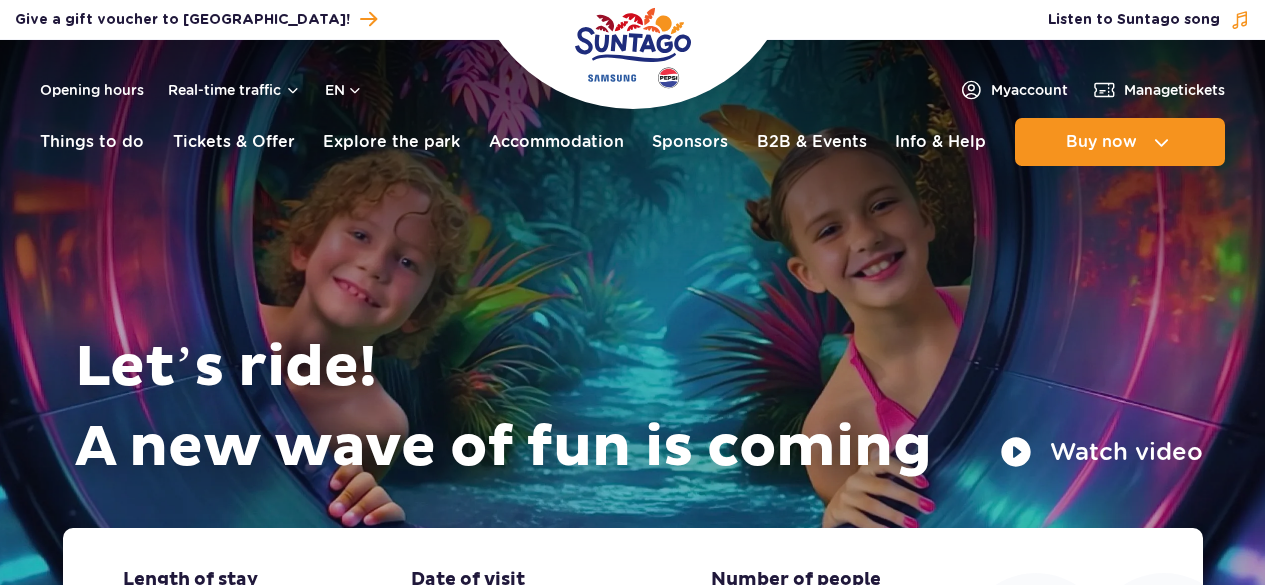 scroll, scrollTop: 0, scrollLeft: 0, axis: both 